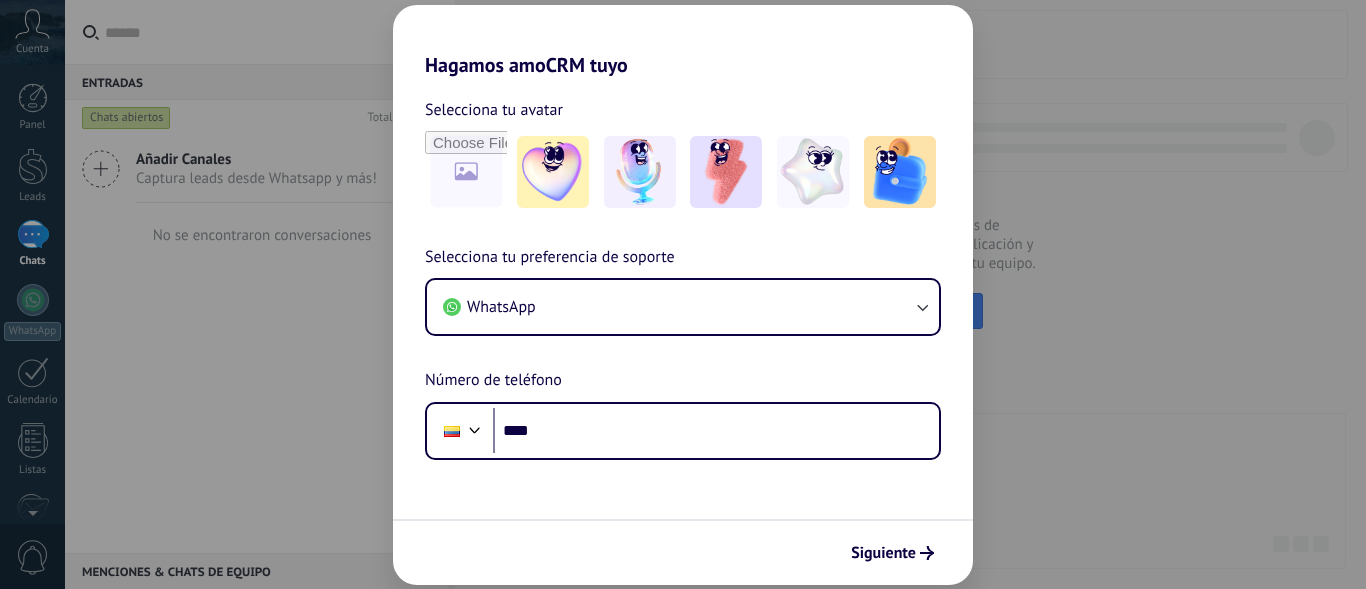 scroll, scrollTop: 0, scrollLeft: 0, axis: both 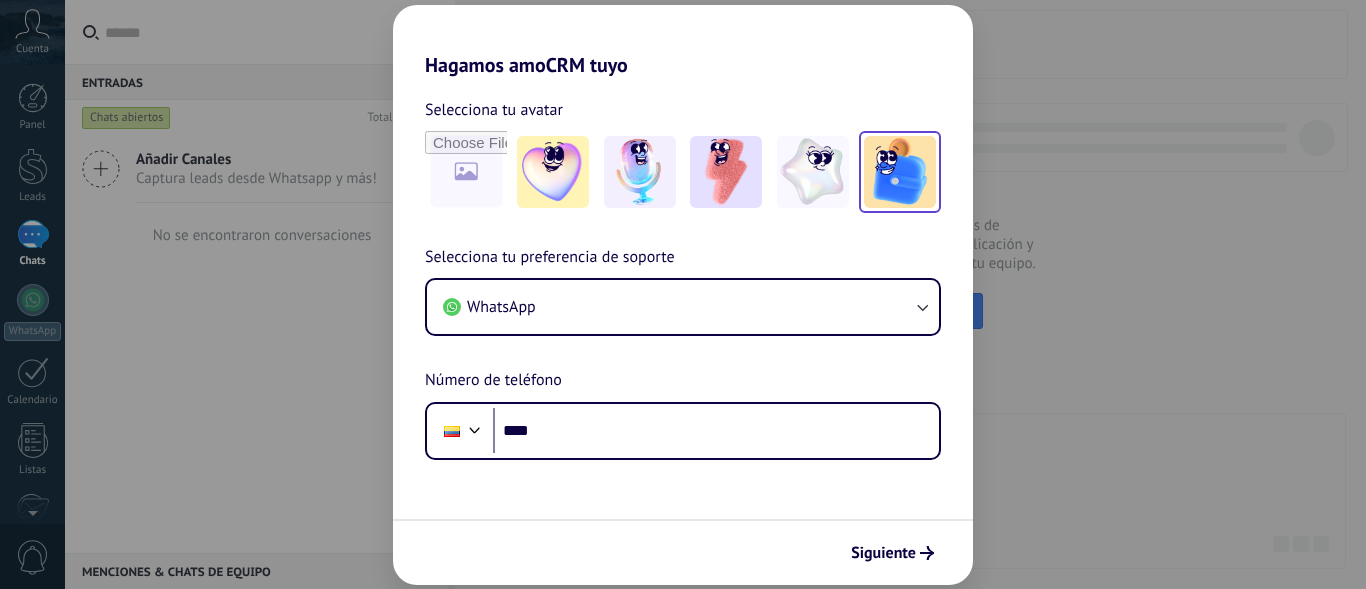 click at bounding box center [900, 172] 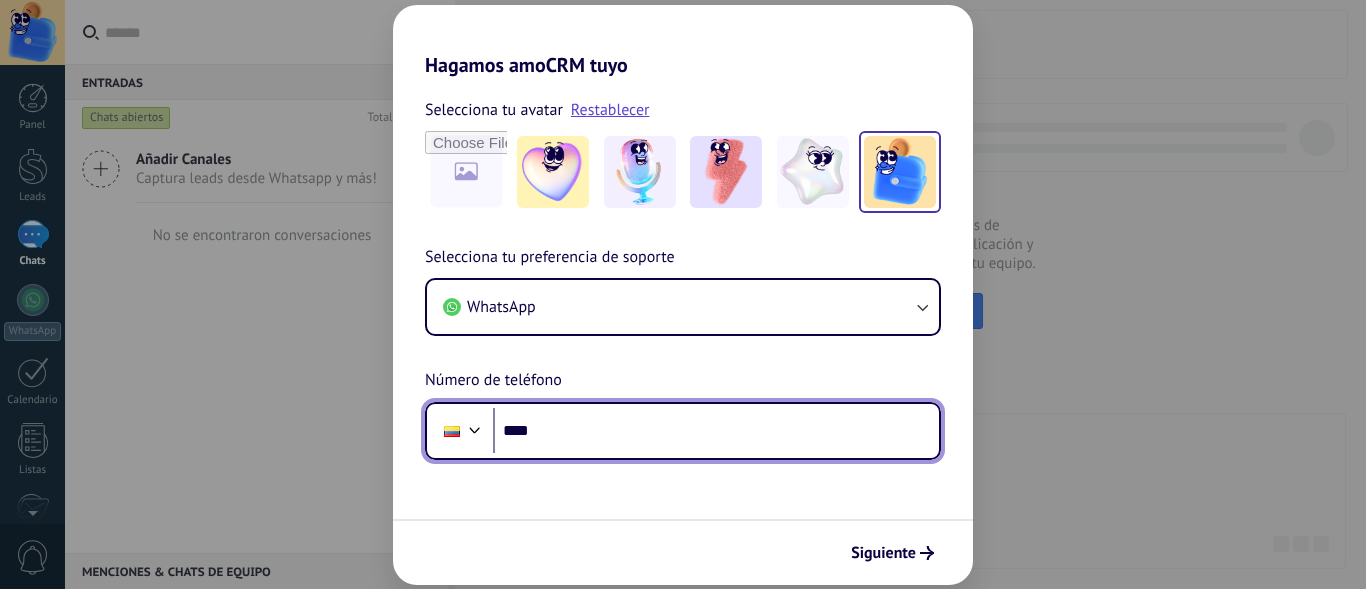 click on "****" at bounding box center (716, 431) 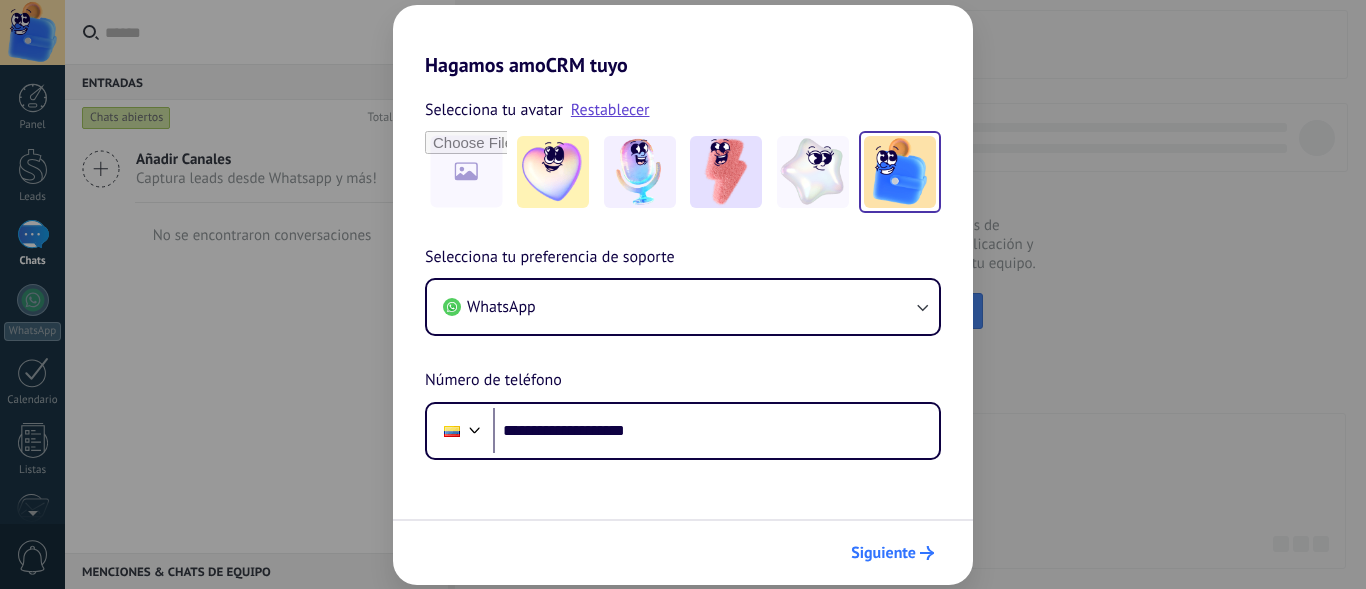 click on "Siguiente" at bounding box center [892, 553] 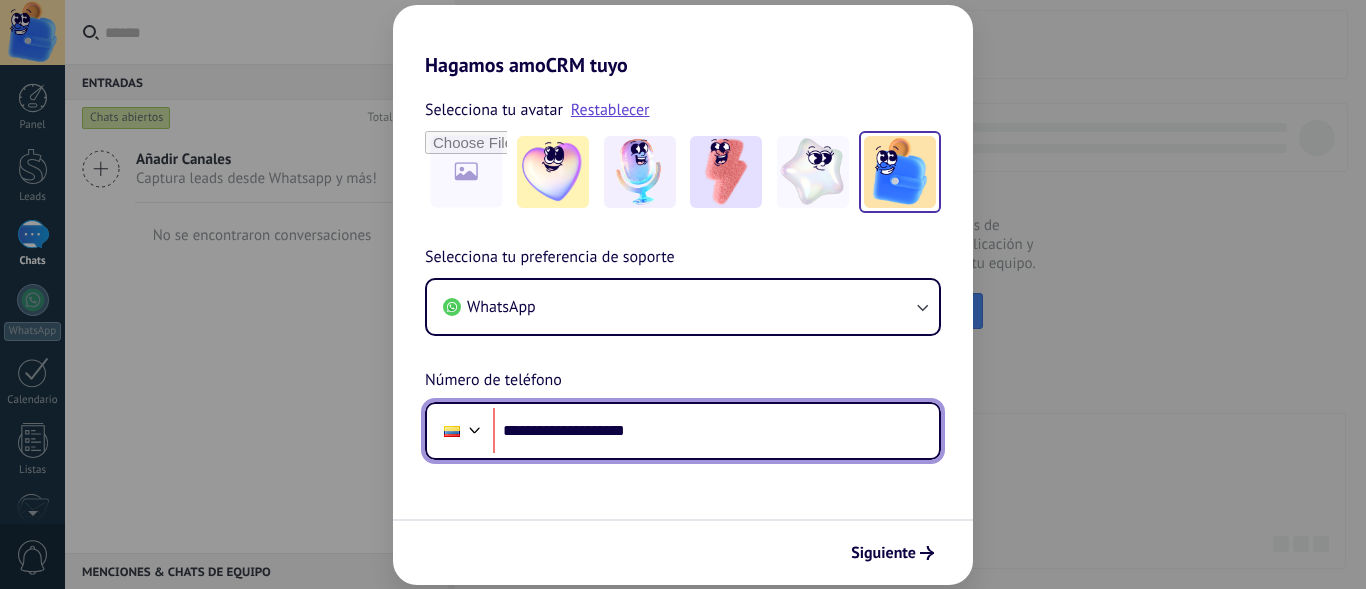 click on "**********" at bounding box center (716, 431) 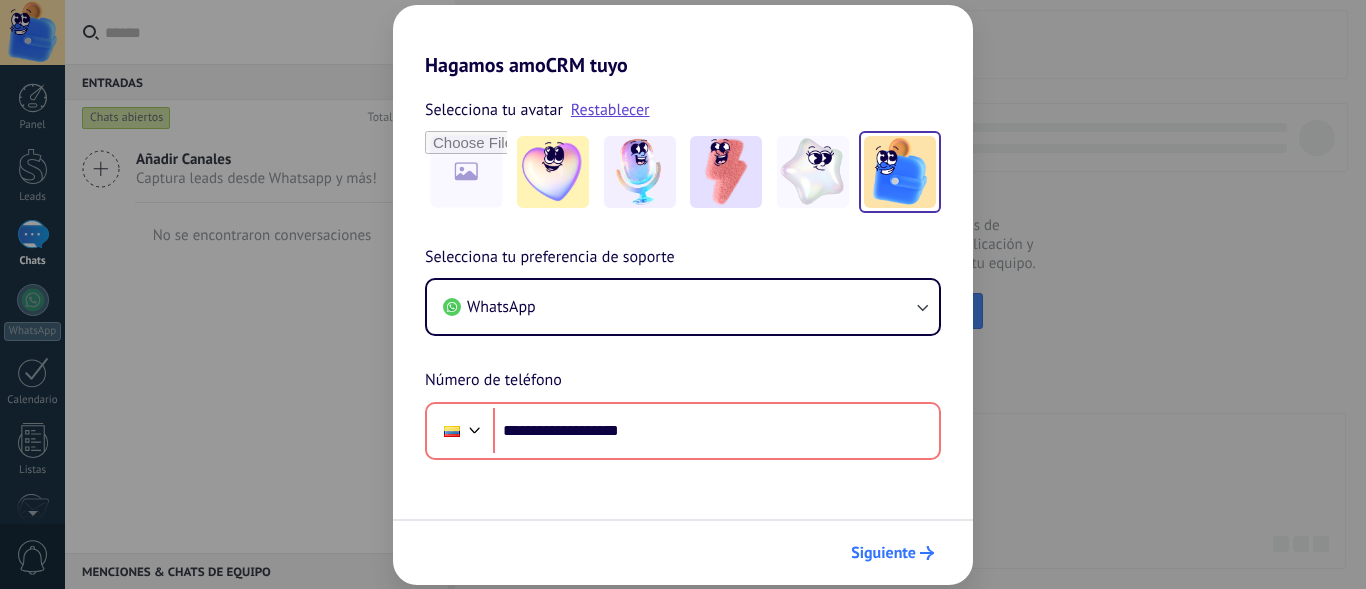 click on "Siguiente" at bounding box center [883, 553] 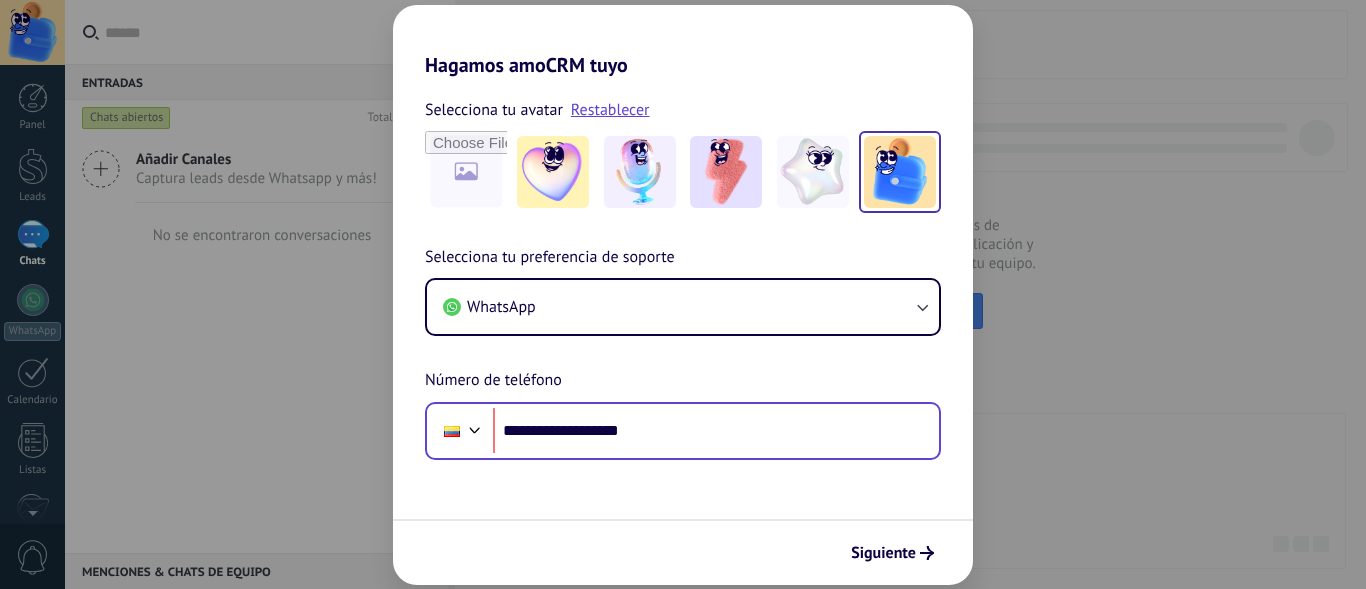 click at bounding box center [460, 431] 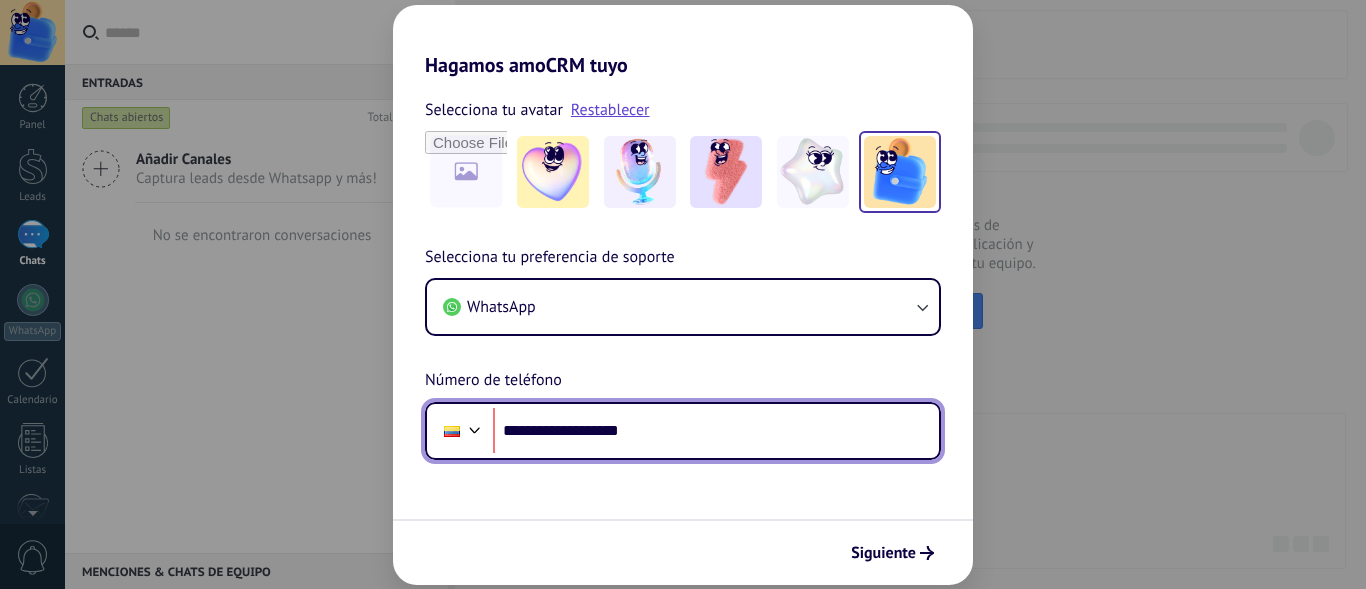 click at bounding box center (475, 428) 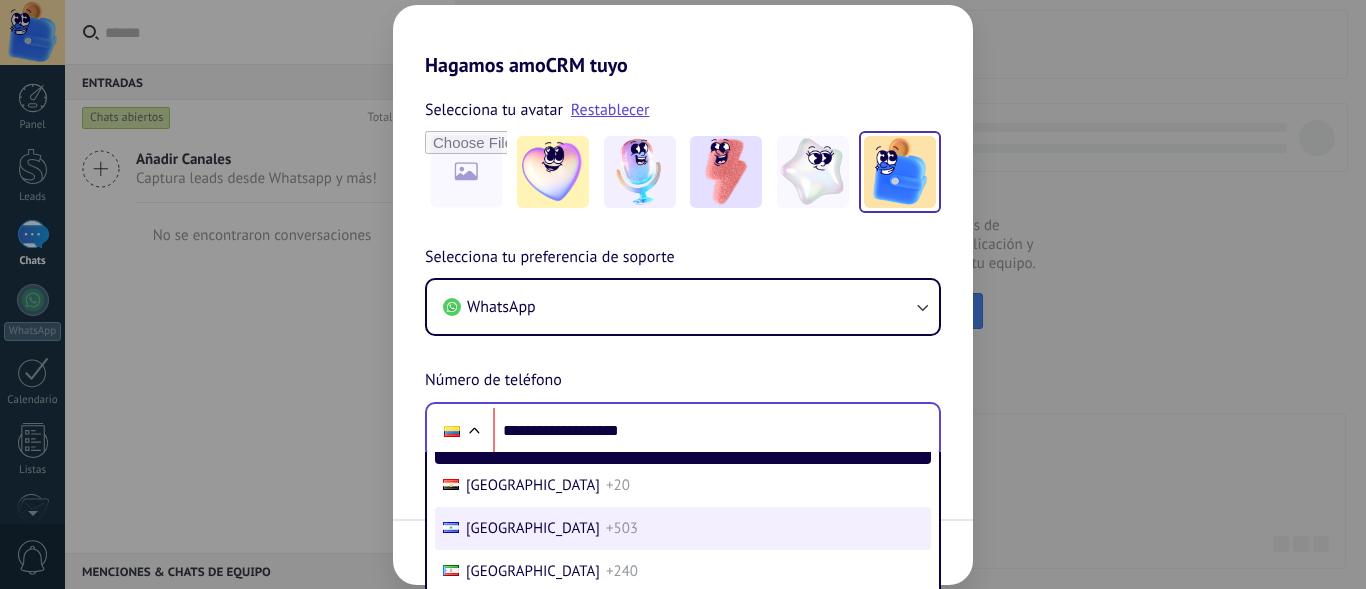 scroll, scrollTop: 2239, scrollLeft: 0, axis: vertical 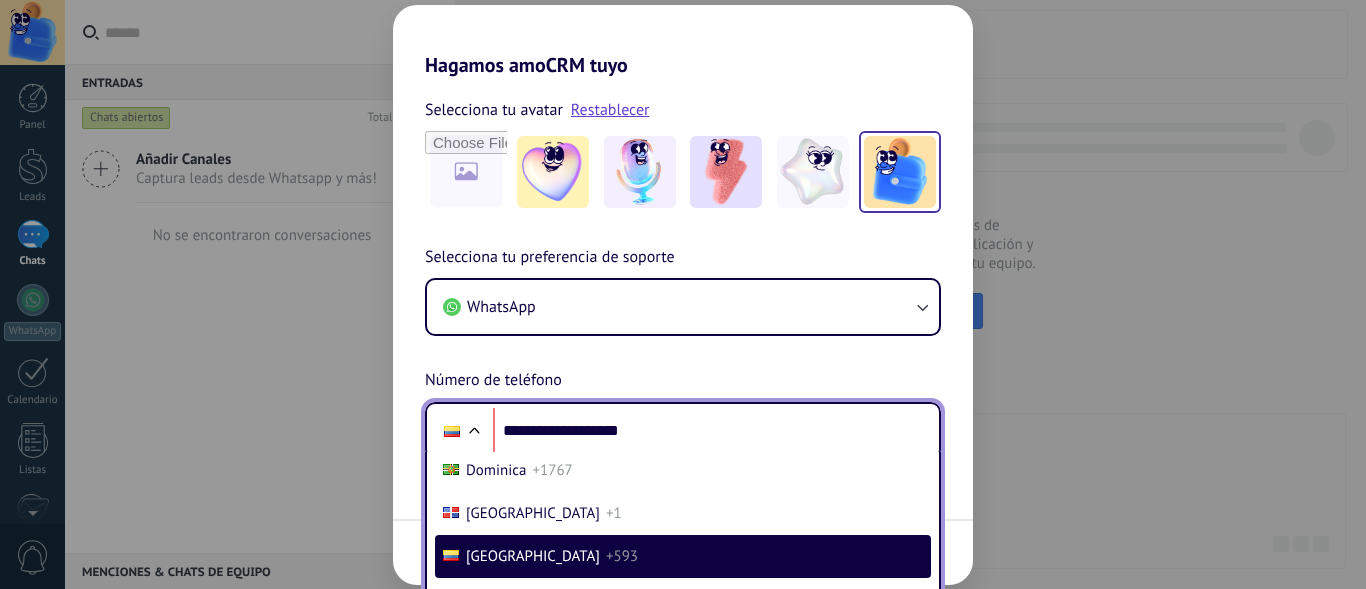 click on "[GEOGRAPHIC_DATA] +593" at bounding box center (683, 556) 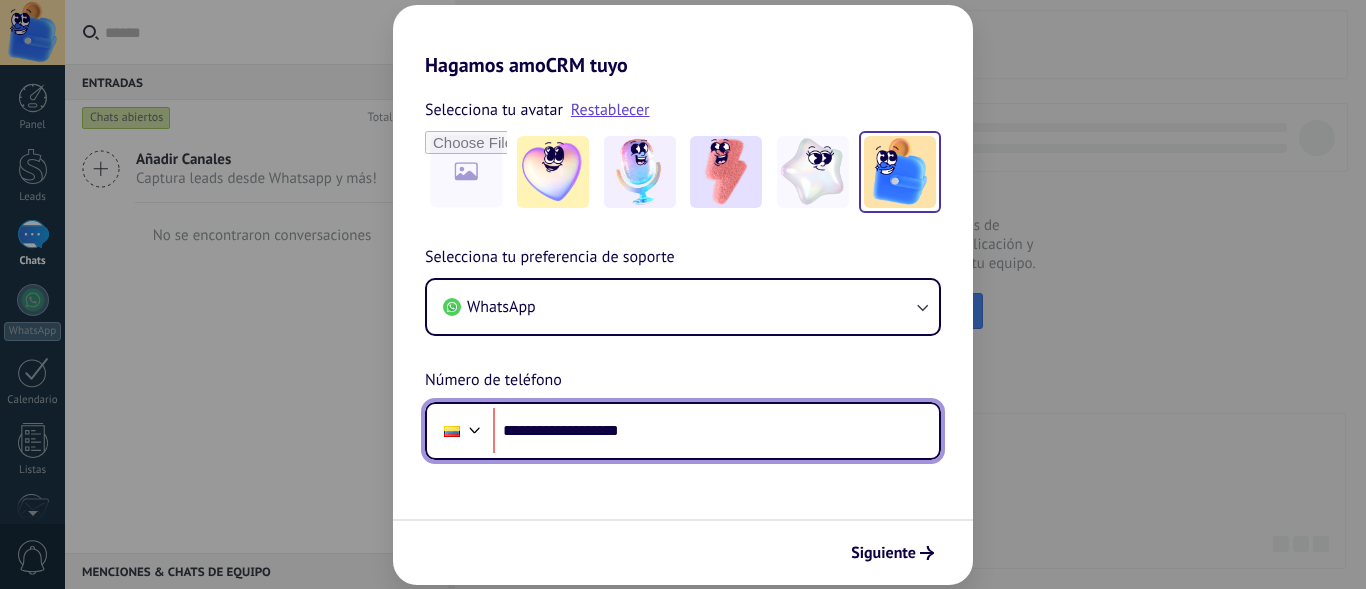 click on "**********" at bounding box center [716, 431] 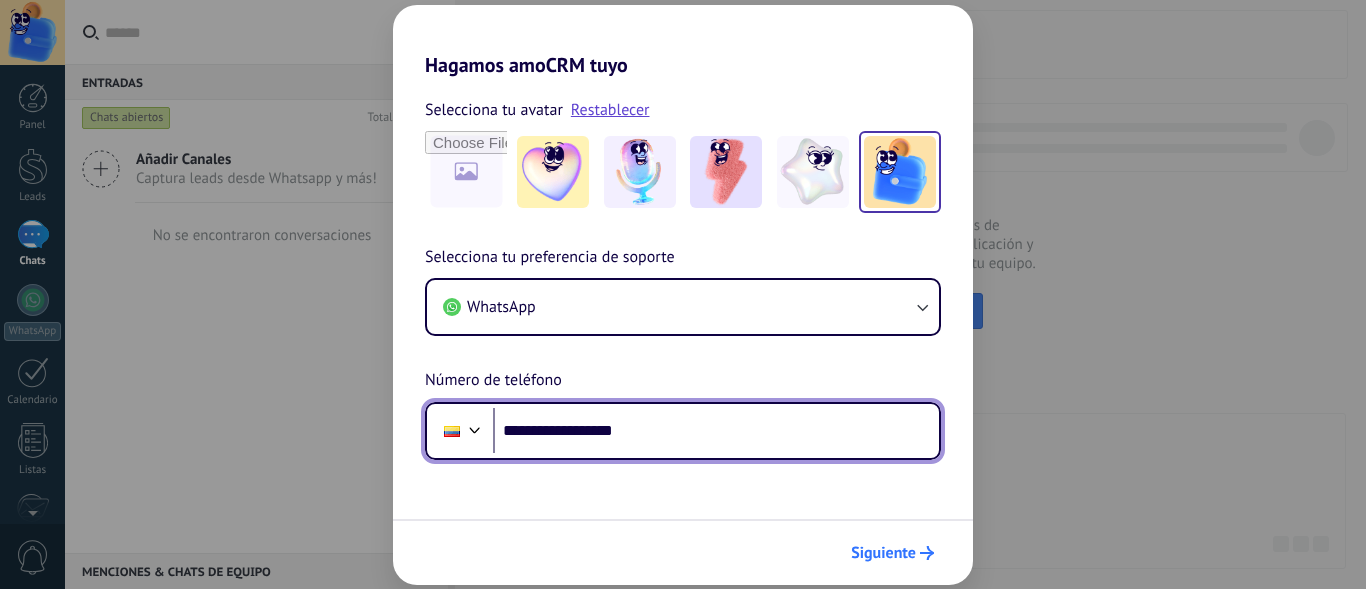 type on "**********" 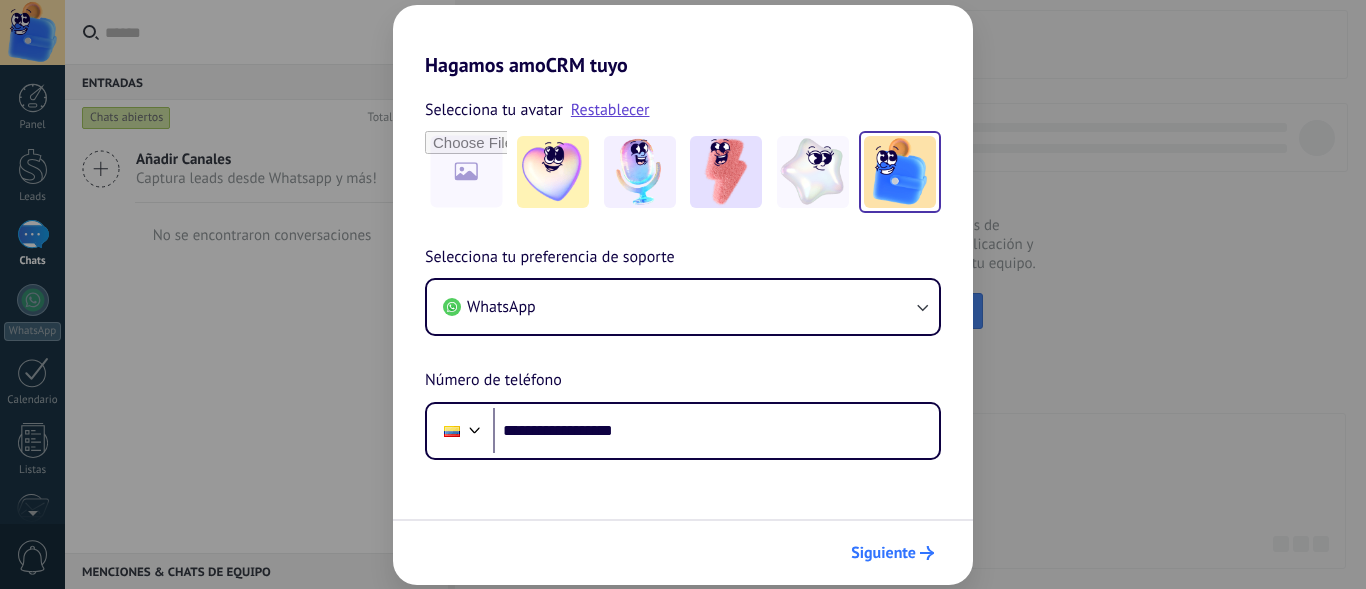 click on "Siguiente" at bounding box center [883, 553] 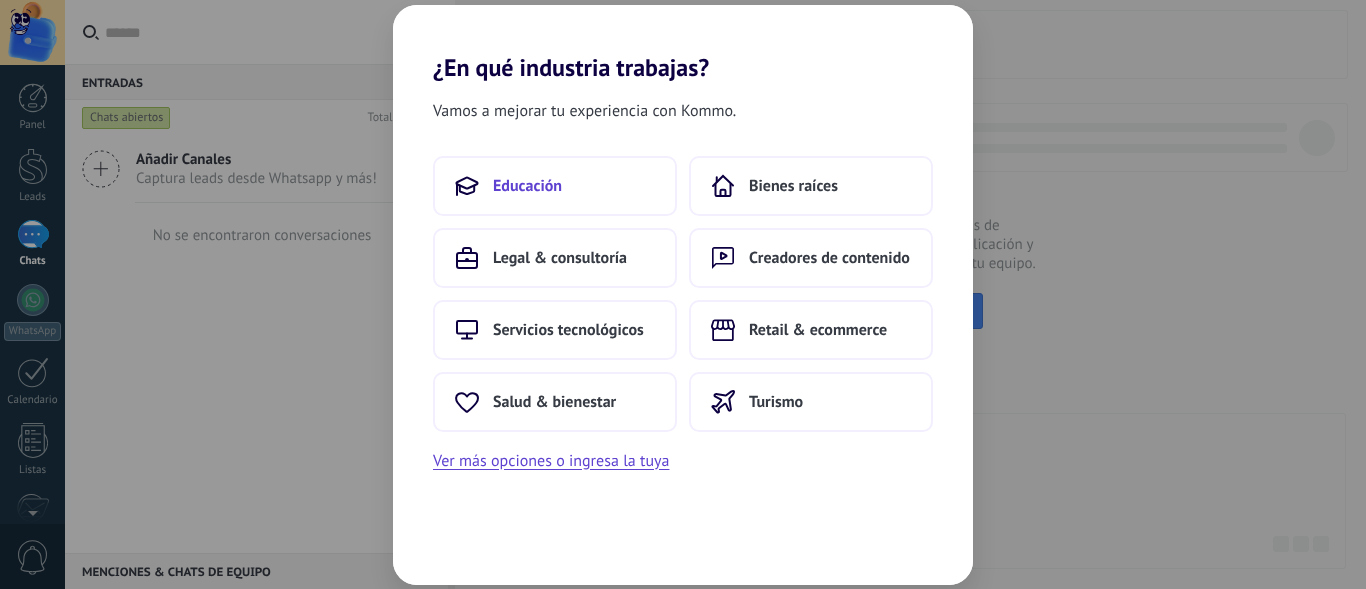 click on "Educación" at bounding box center (527, 186) 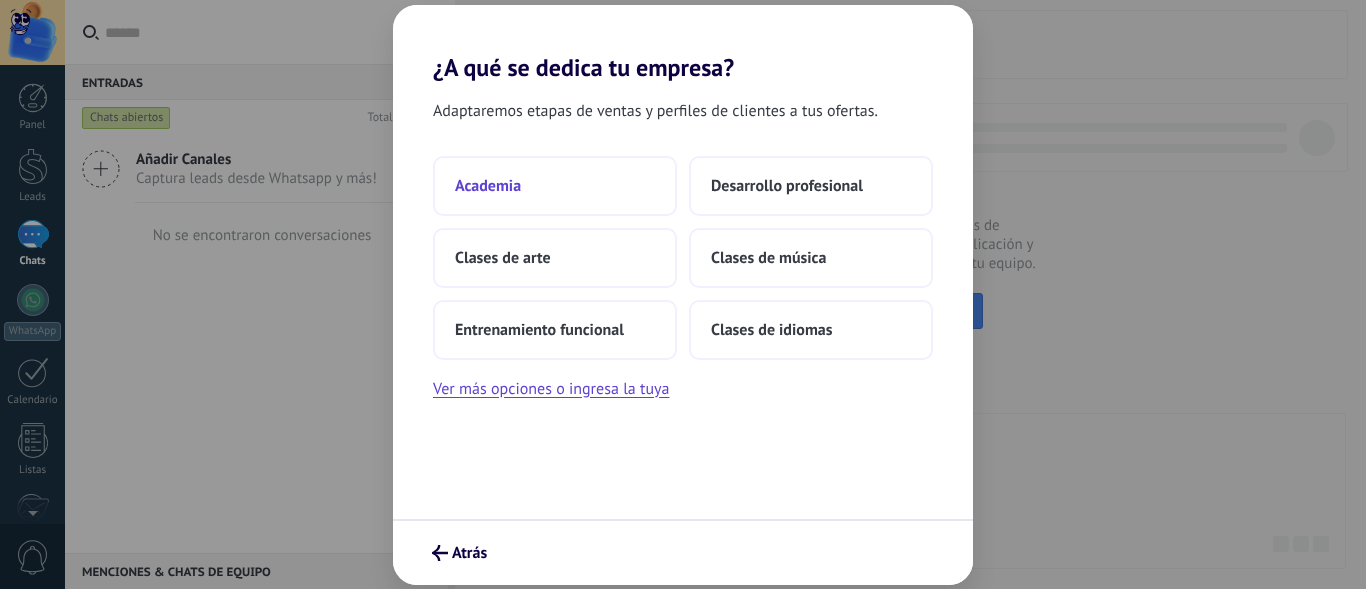 click on "Academia" at bounding box center [488, 186] 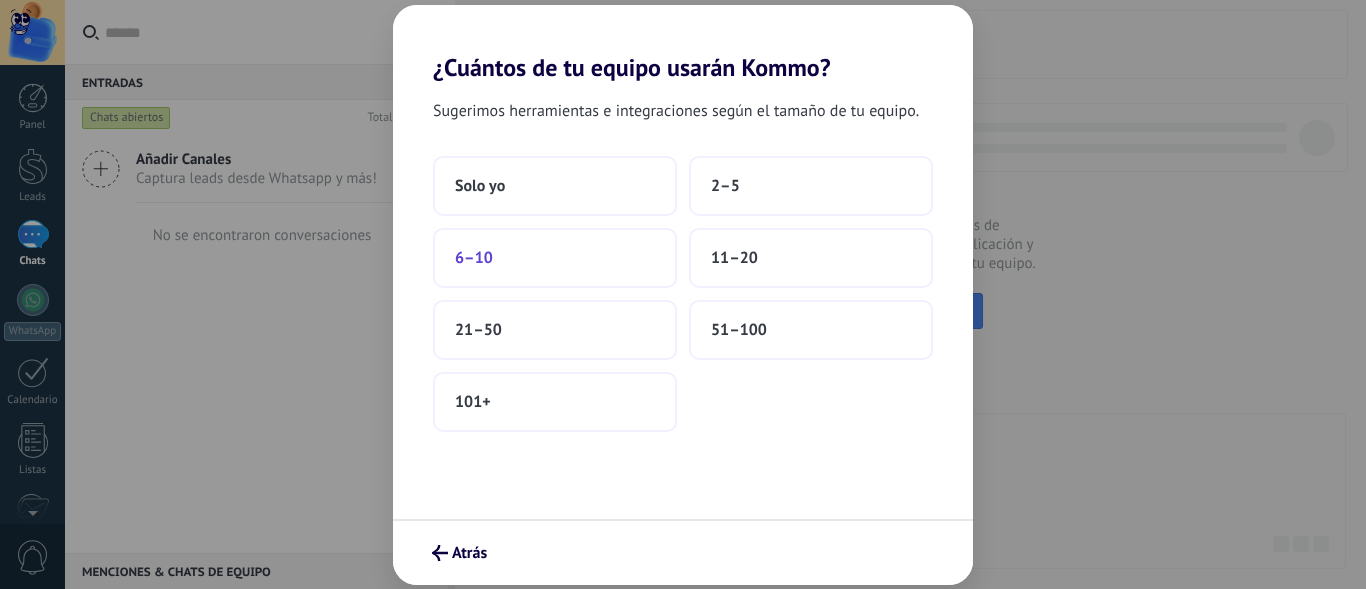 click on "6–10" at bounding box center (555, 258) 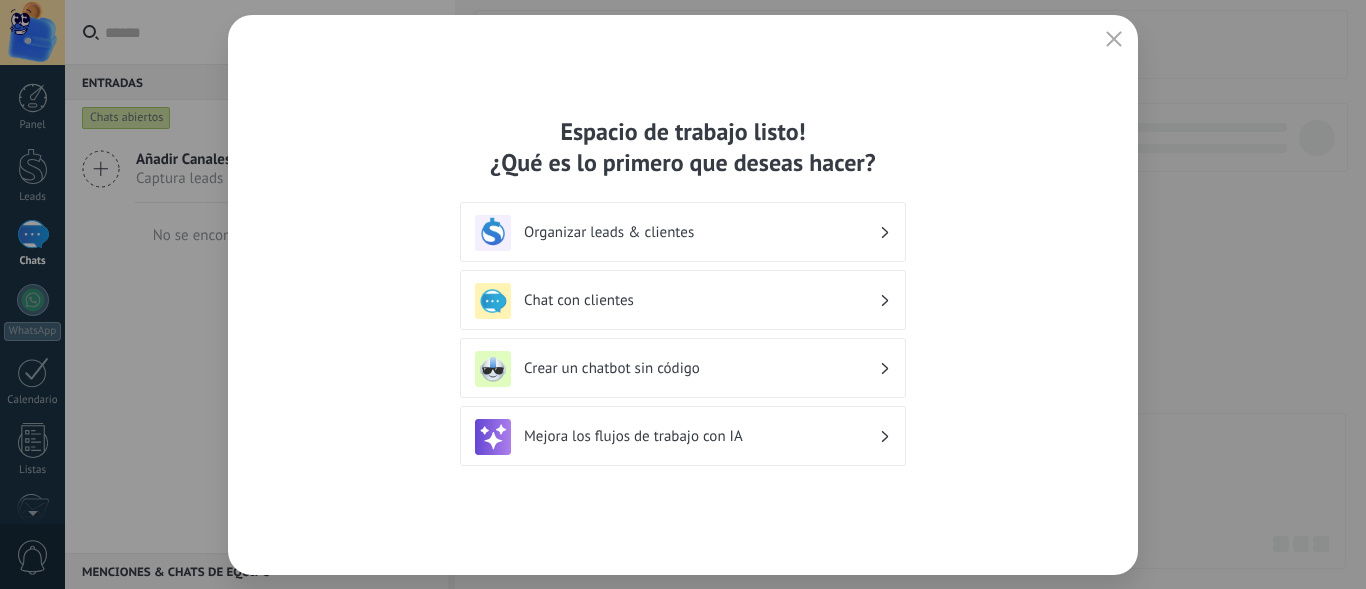 click on "Organizar leads & clientes" at bounding box center (701, 232) 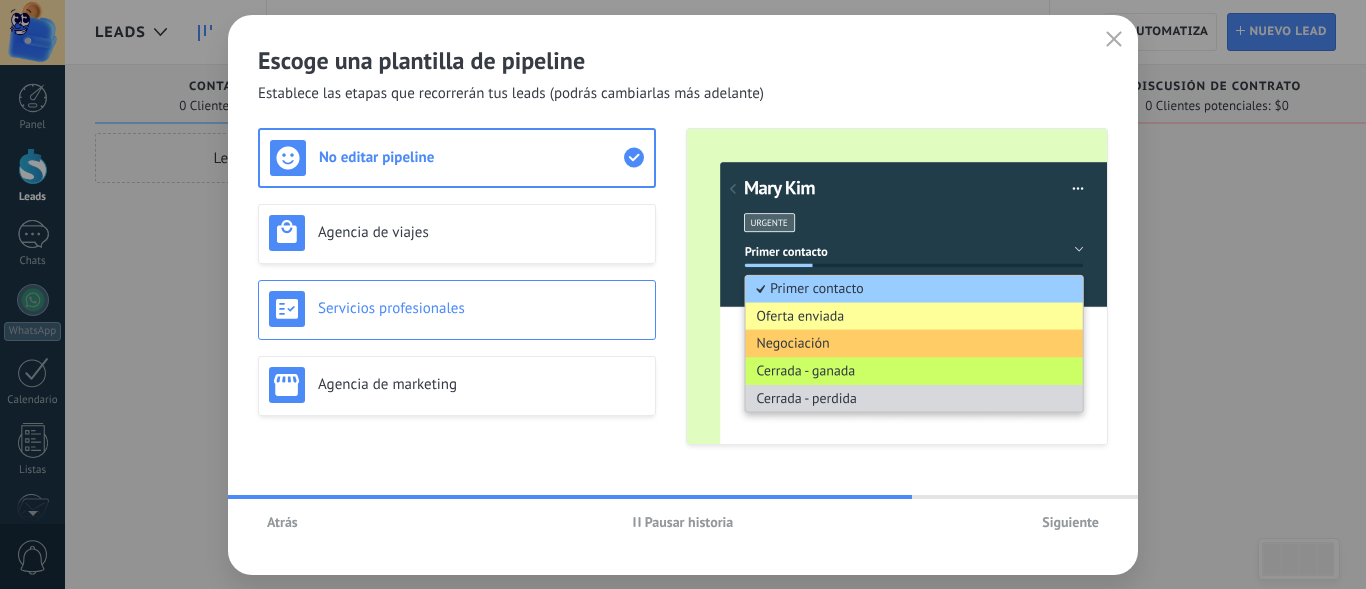 click on "Servicios profesionales" at bounding box center [481, 308] 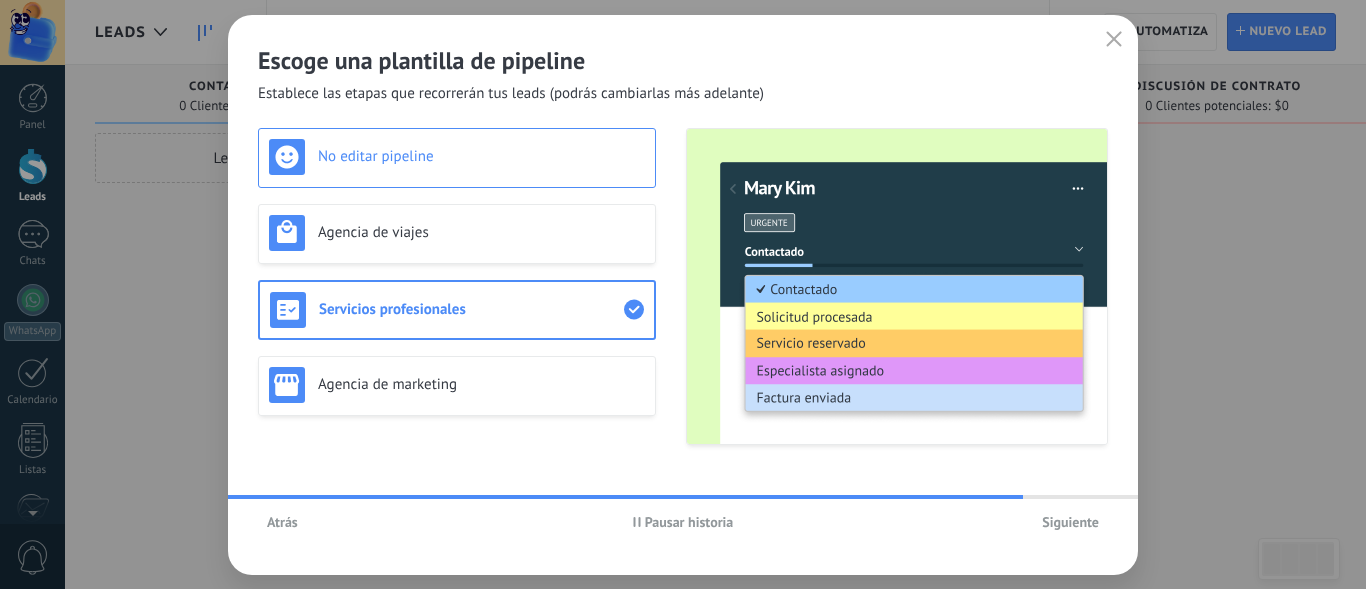 click on "No editar pipeline" at bounding box center [481, 156] 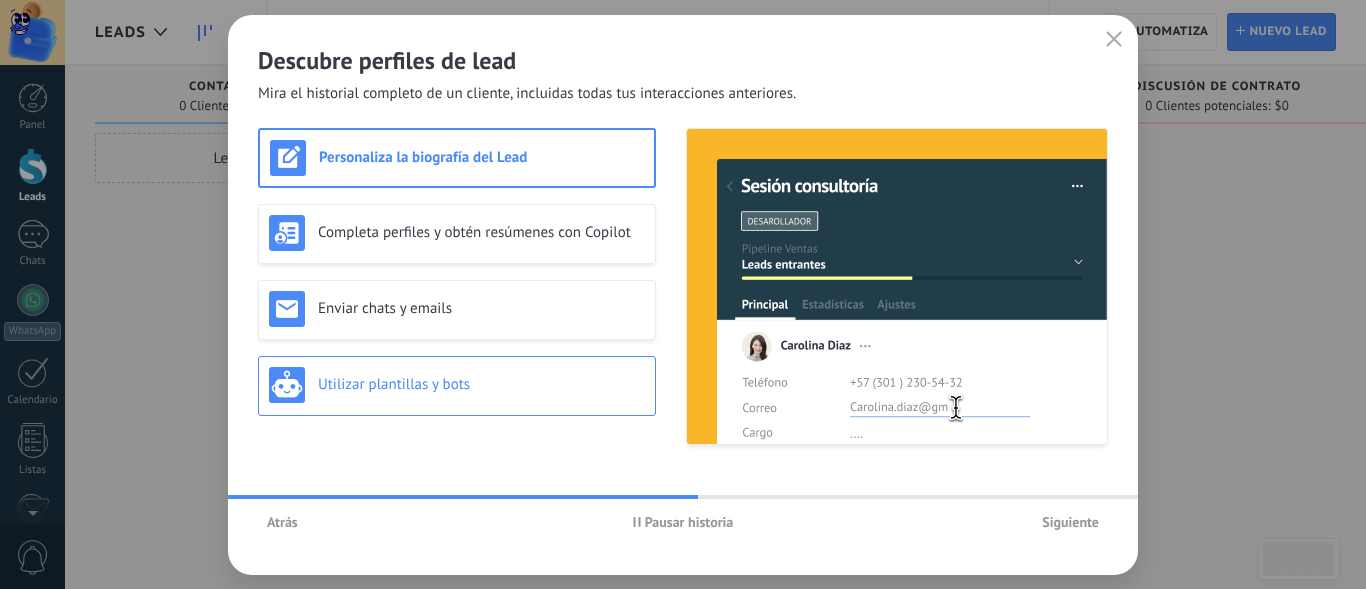 click on "Utilizar plantillas y bots" at bounding box center [481, 384] 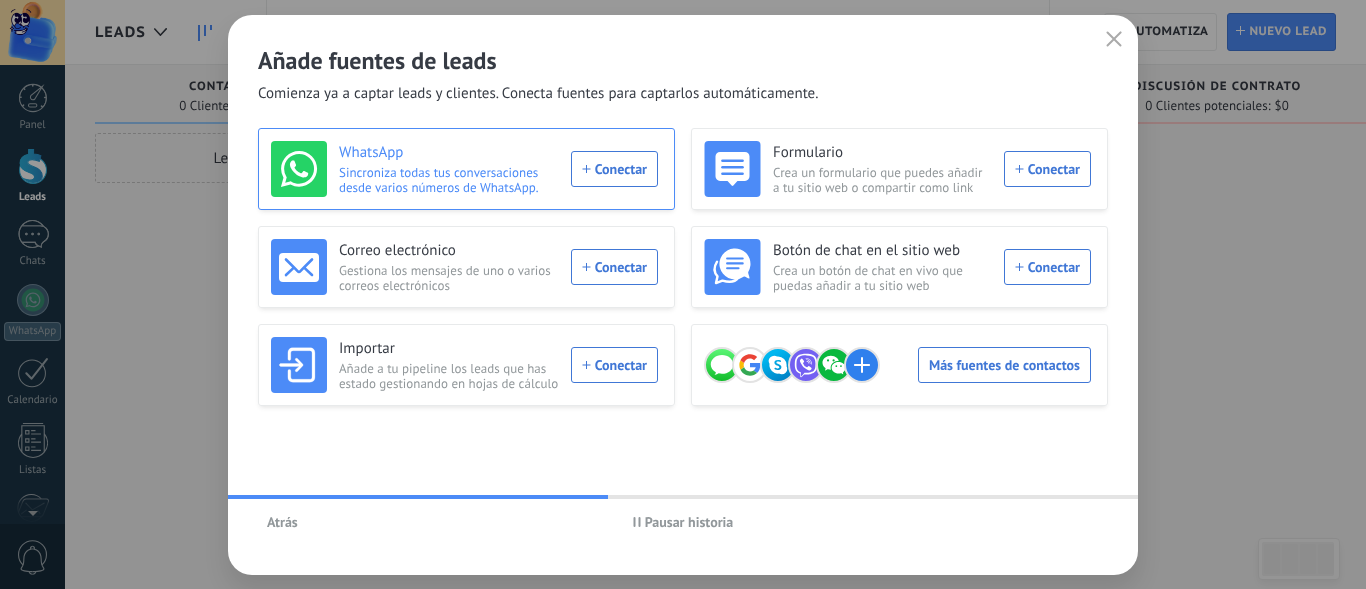 click on "Sincroniza todas tus conversaciones desde varios números de WhatsApp." at bounding box center (449, 180) 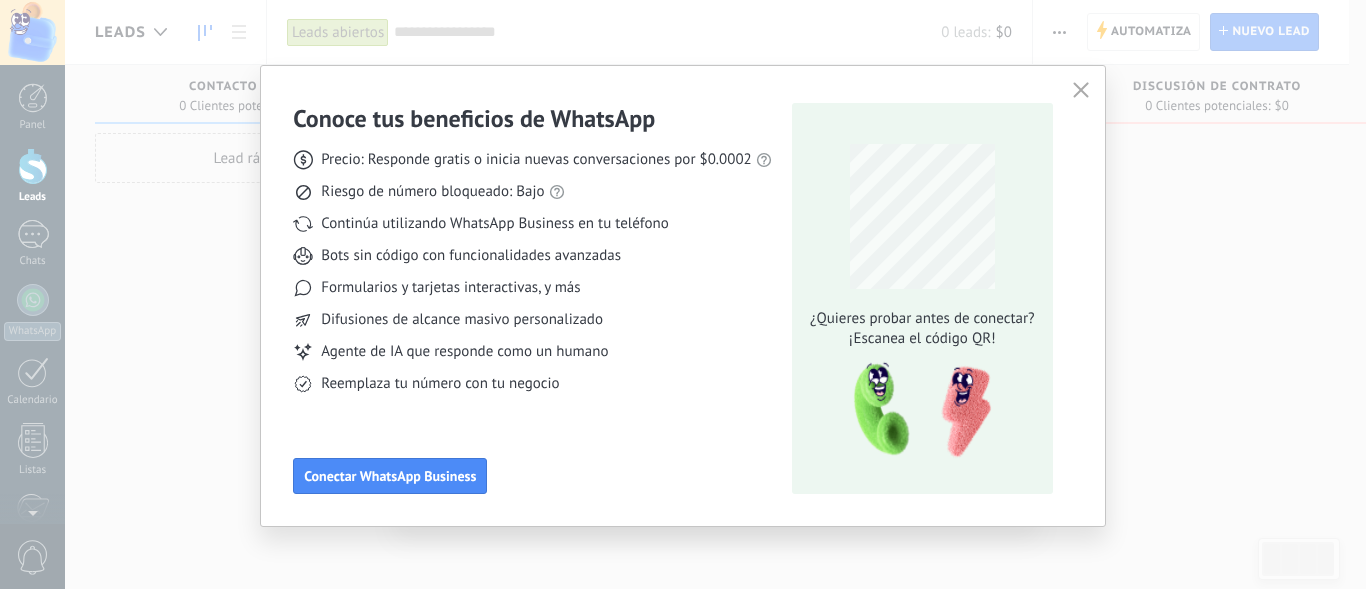 click 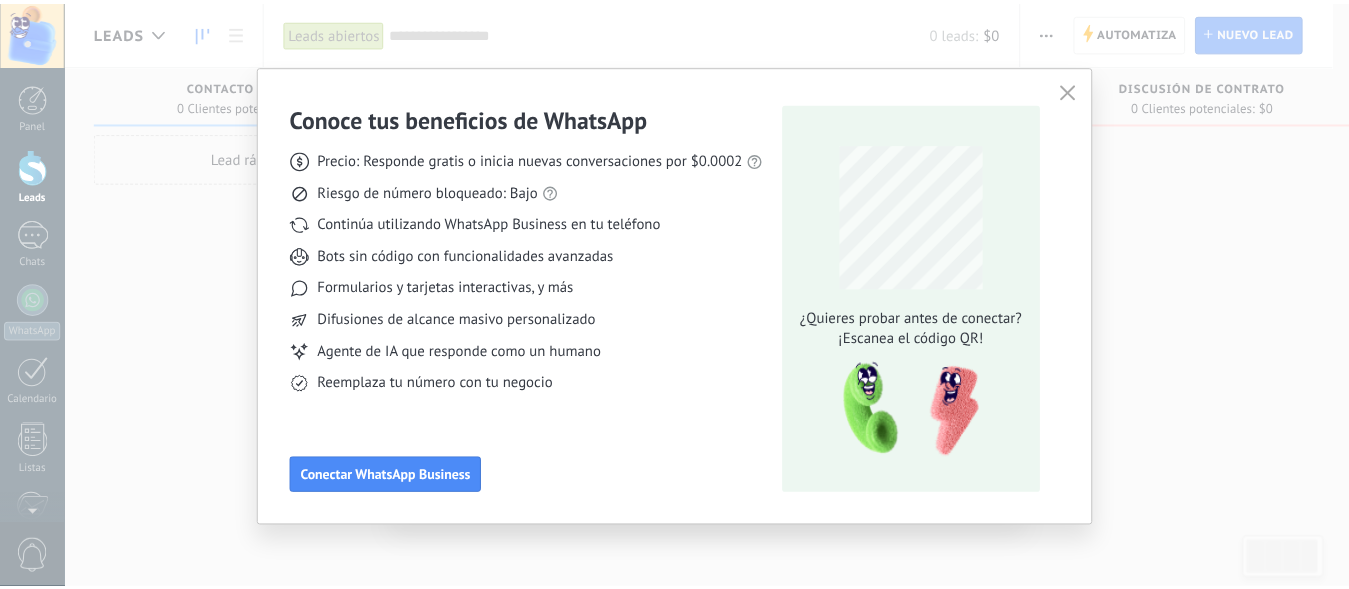 scroll, scrollTop: 244, scrollLeft: 0, axis: vertical 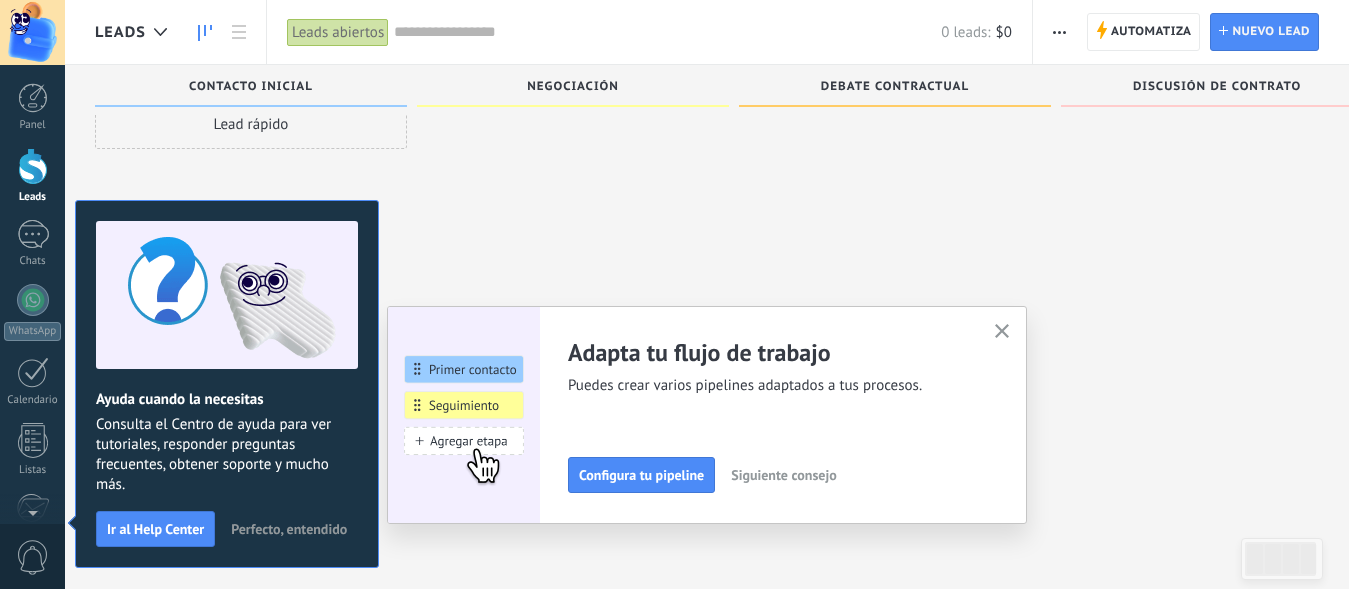 click 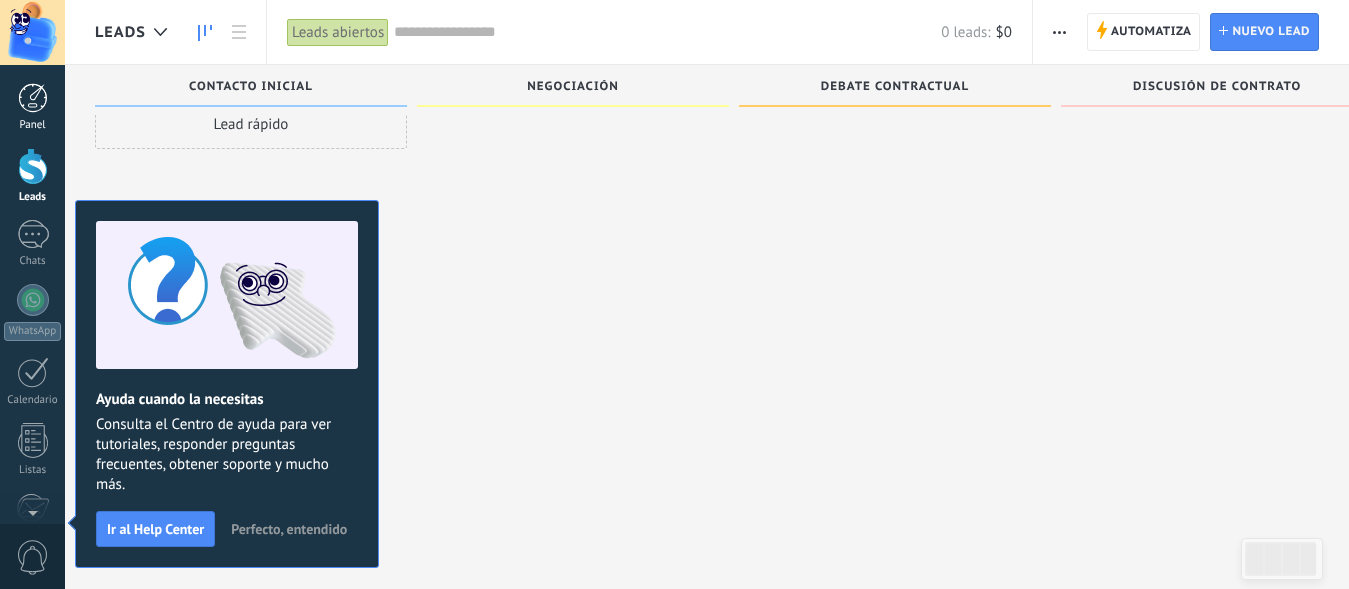 click at bounding box center [33, 98] 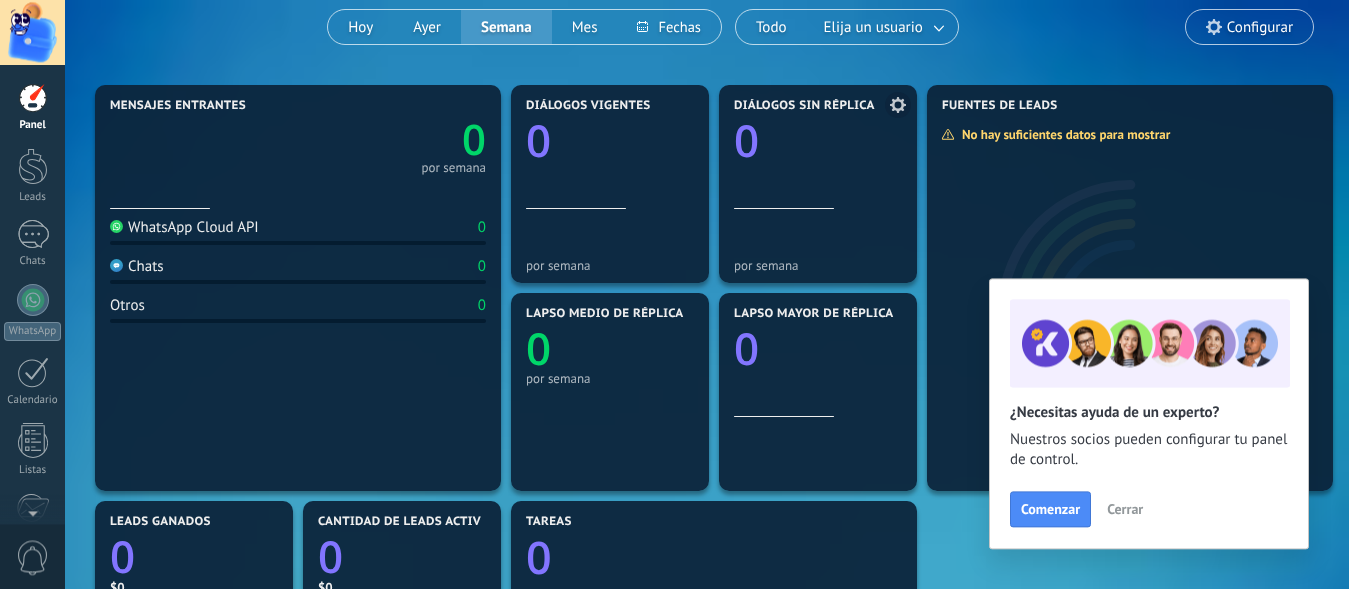 scroll, scrollTop: 204, scrollLeft: 0, axis: vertical 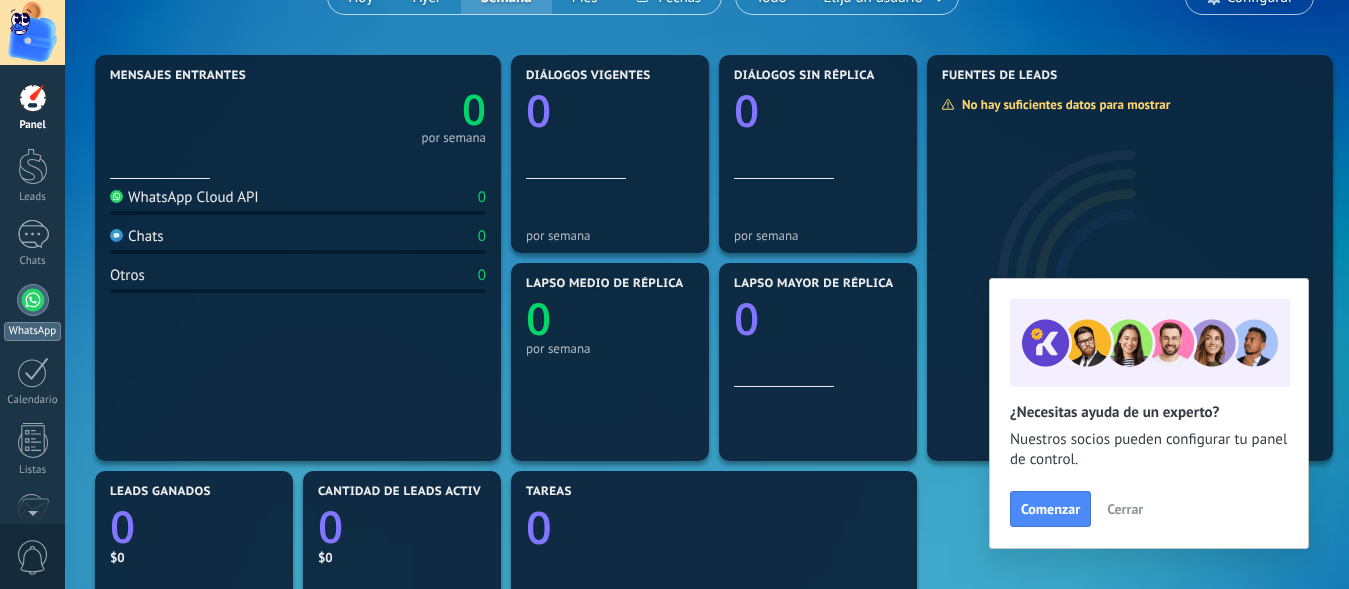 click at bounding box center (33, 300) 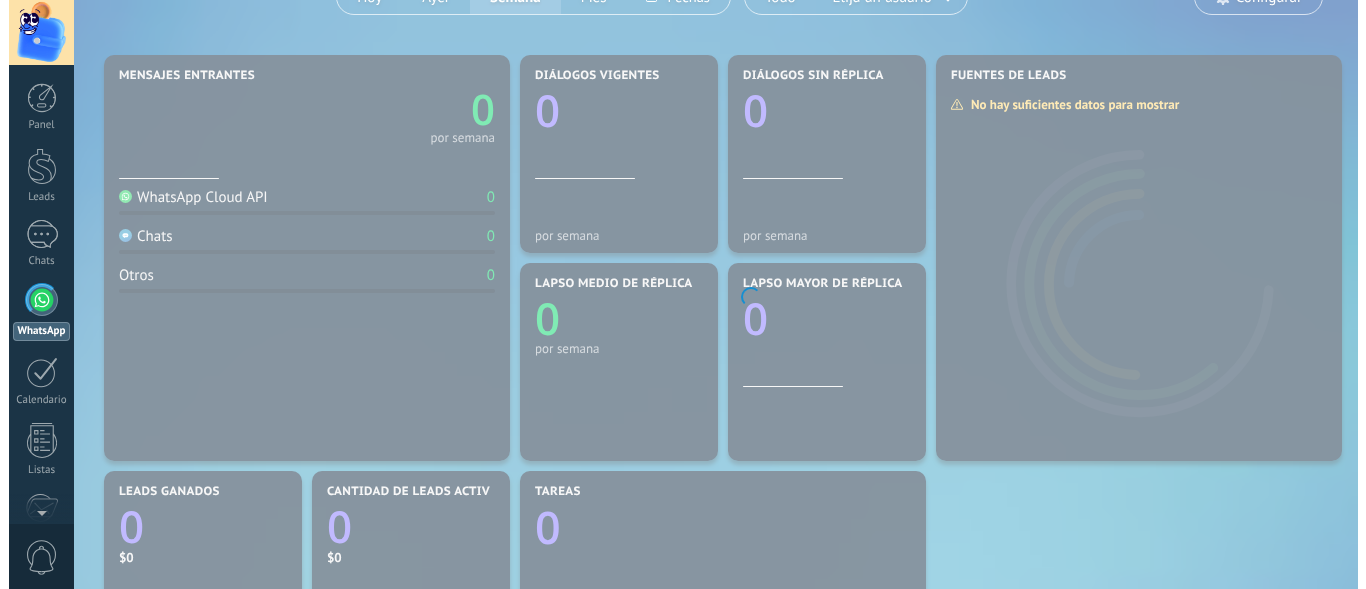 scroll, scrollTop: 0, scrollLeft: 0, axis: both 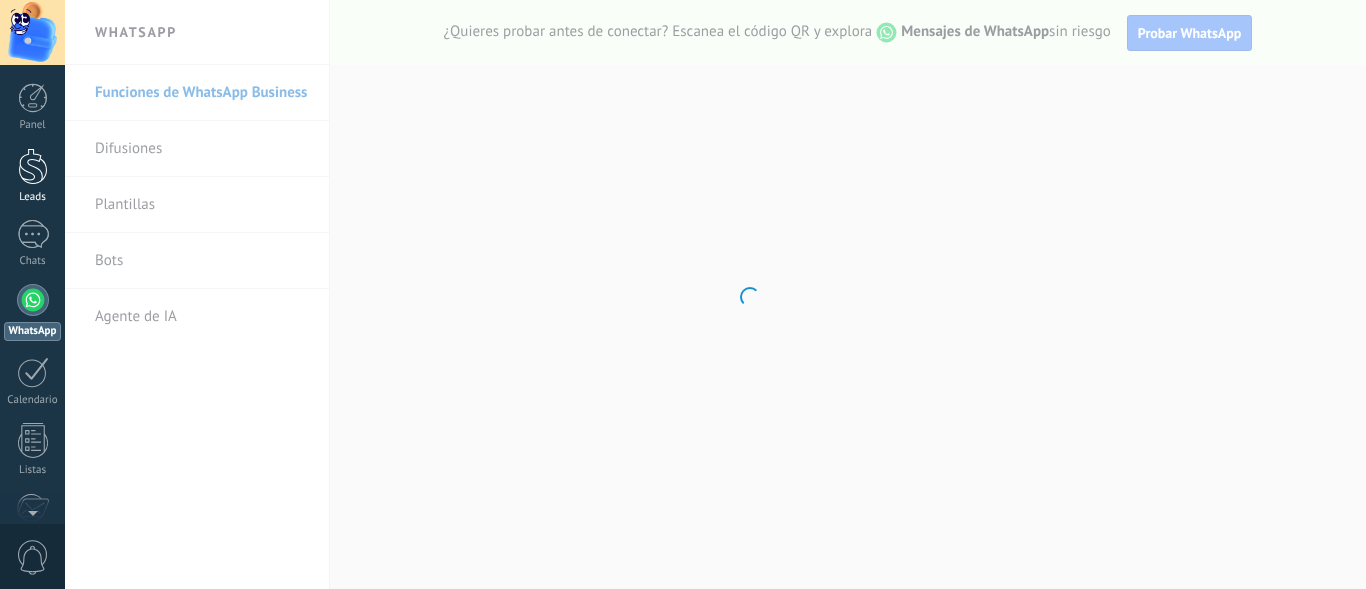 click at bounding box center (33, 166) 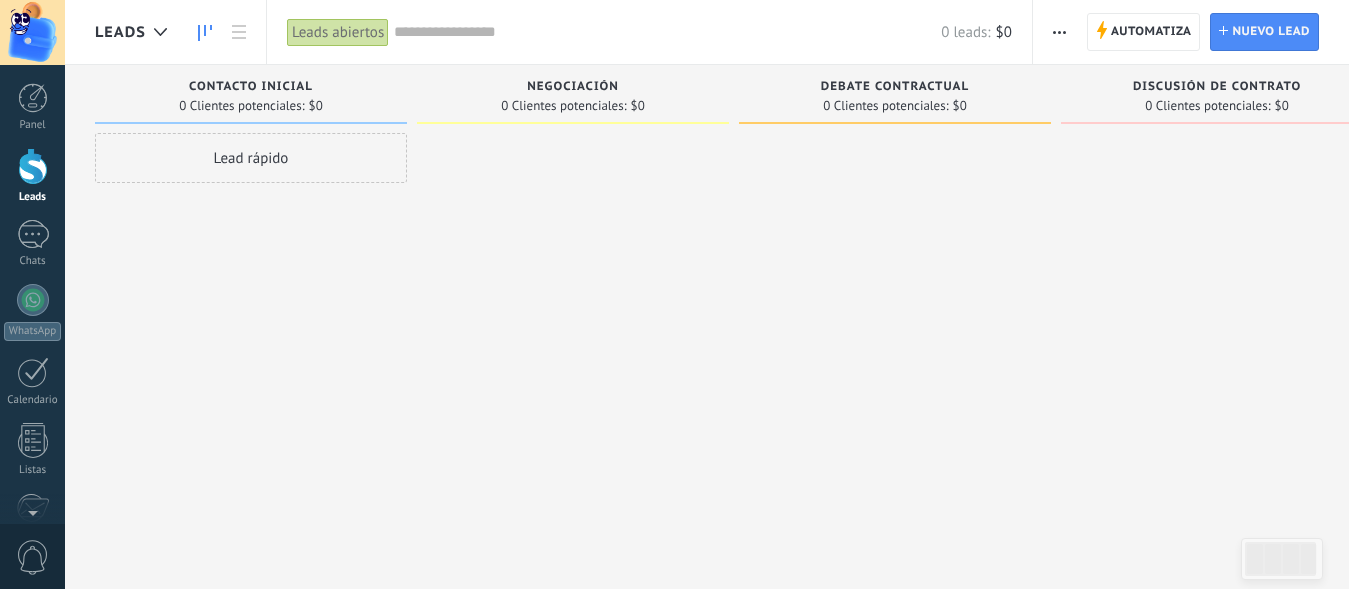 click on "Lead rápido" at bounding box center (251, 158) 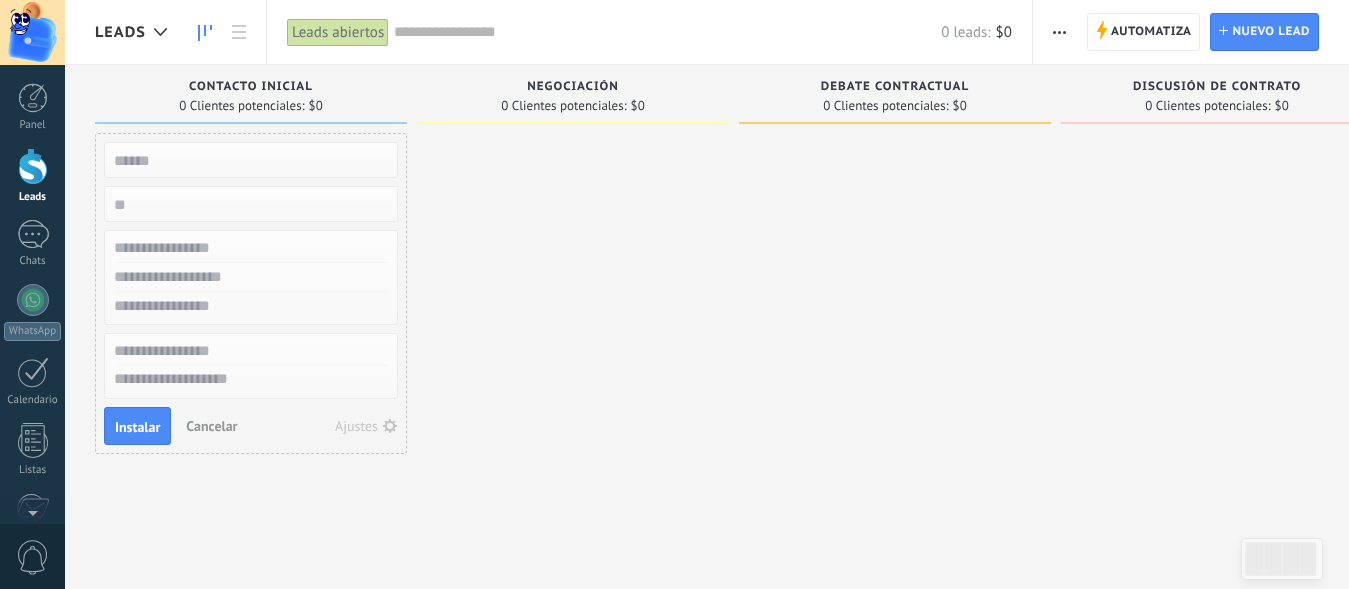 click at bounding box center (573, 297) 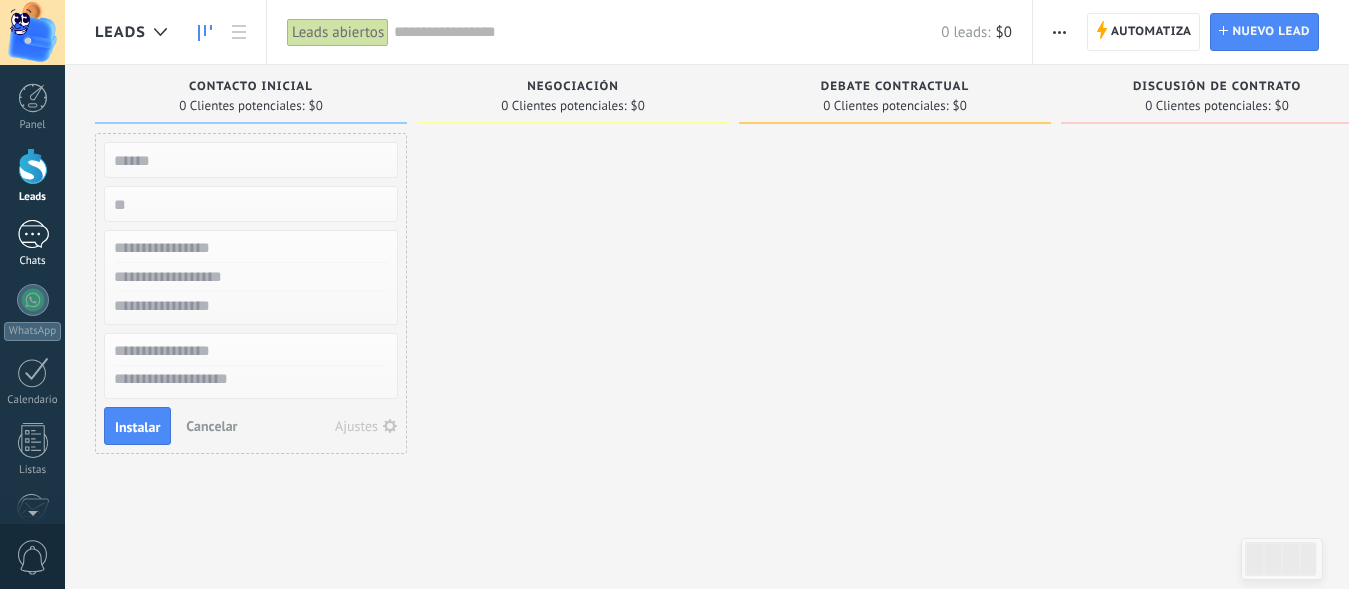 click at bounding box center (33, 234) 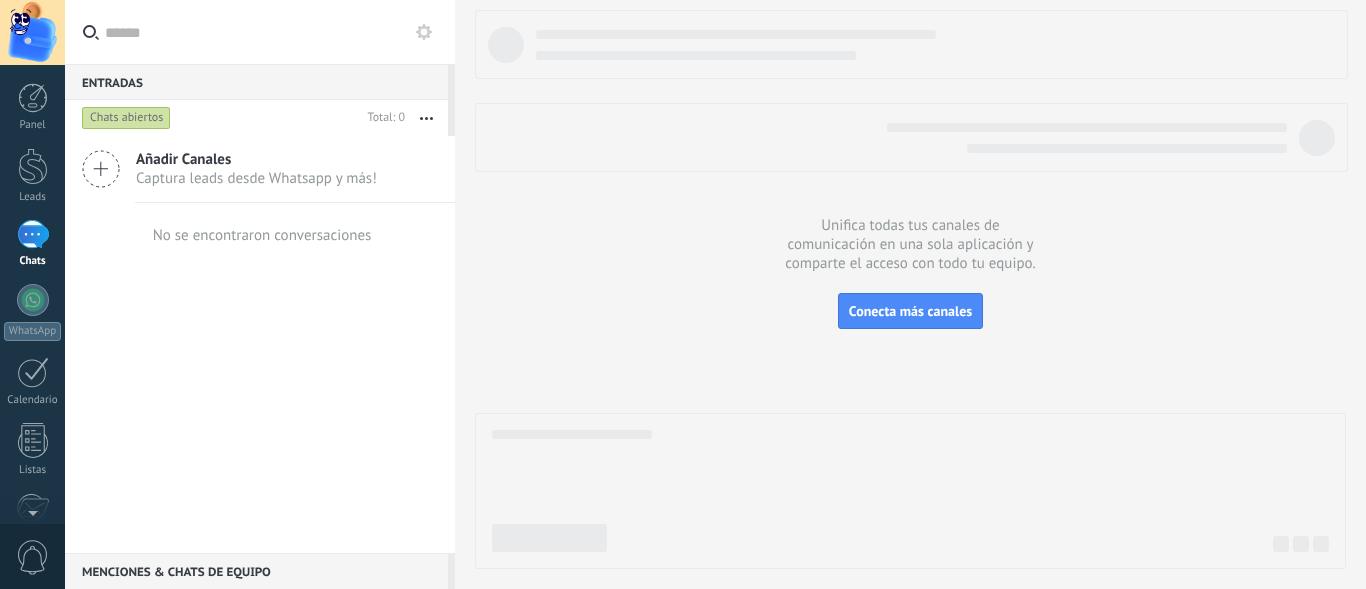 click on "Captura leads desde Whatsapp y más!" at bounding box center (256, 178) 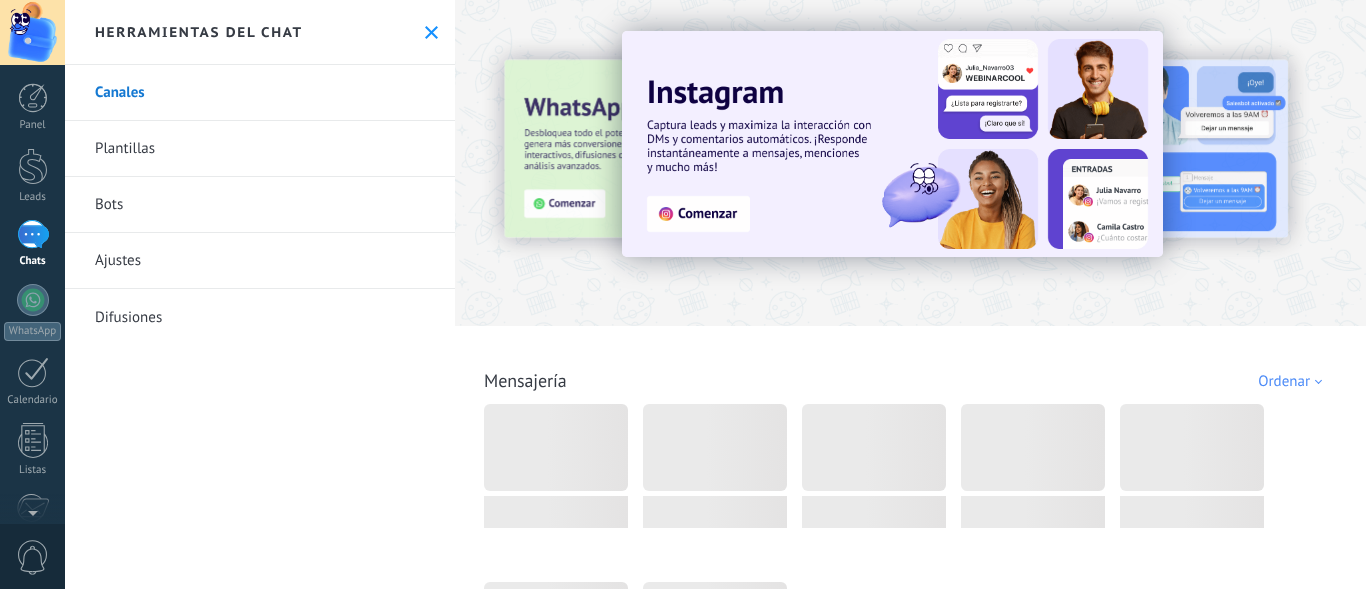 click on "Plantillas" at bounding box center (260, 149) 